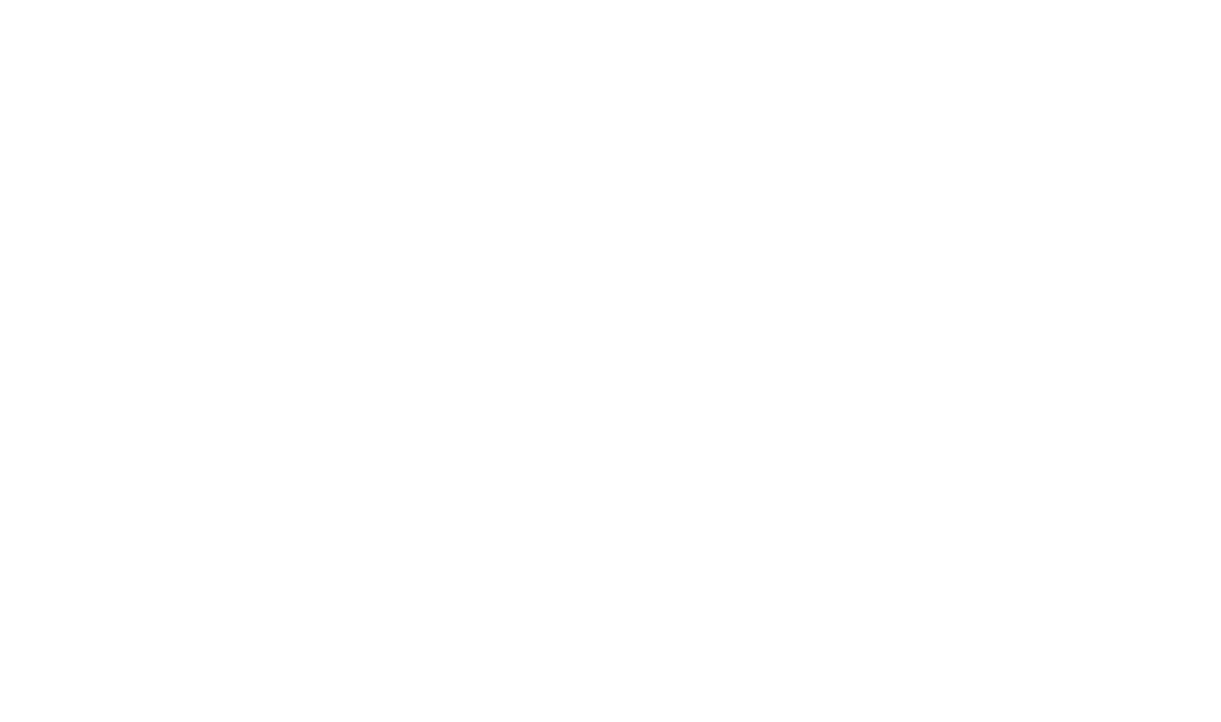 scroll, scrollTop: 0, scrollLeft: 0, axis: both 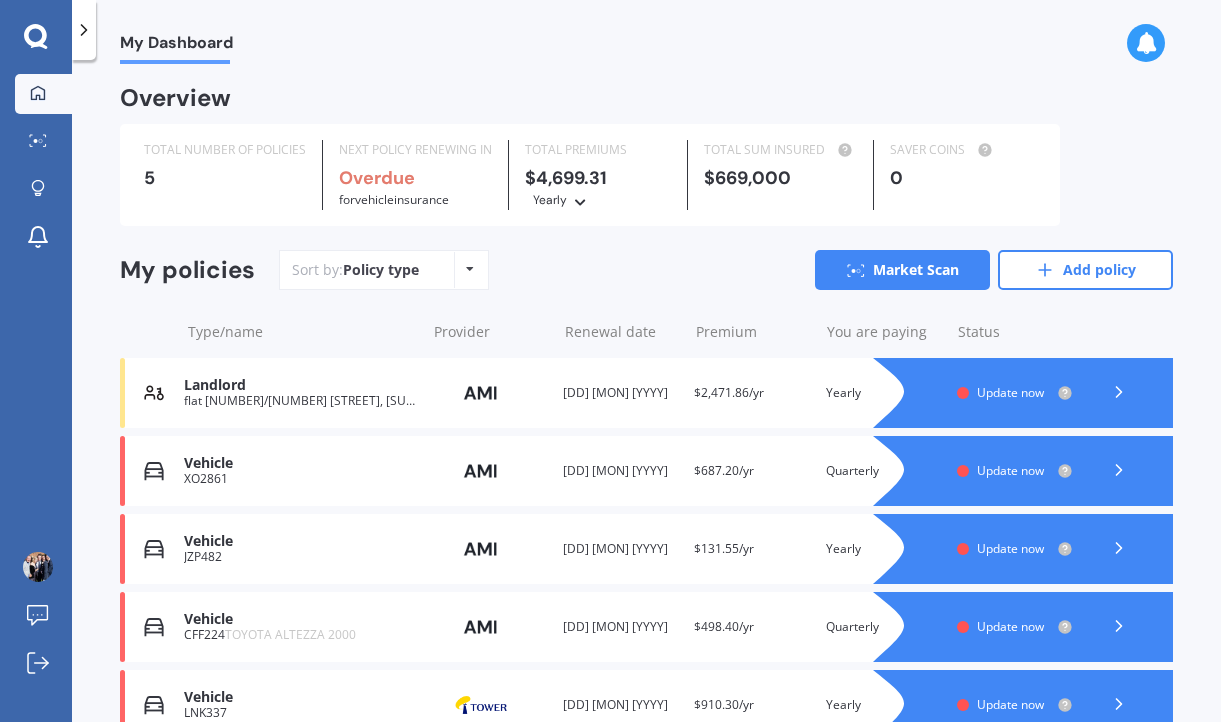click on "Vehicle" at bounding box center [299, 541] 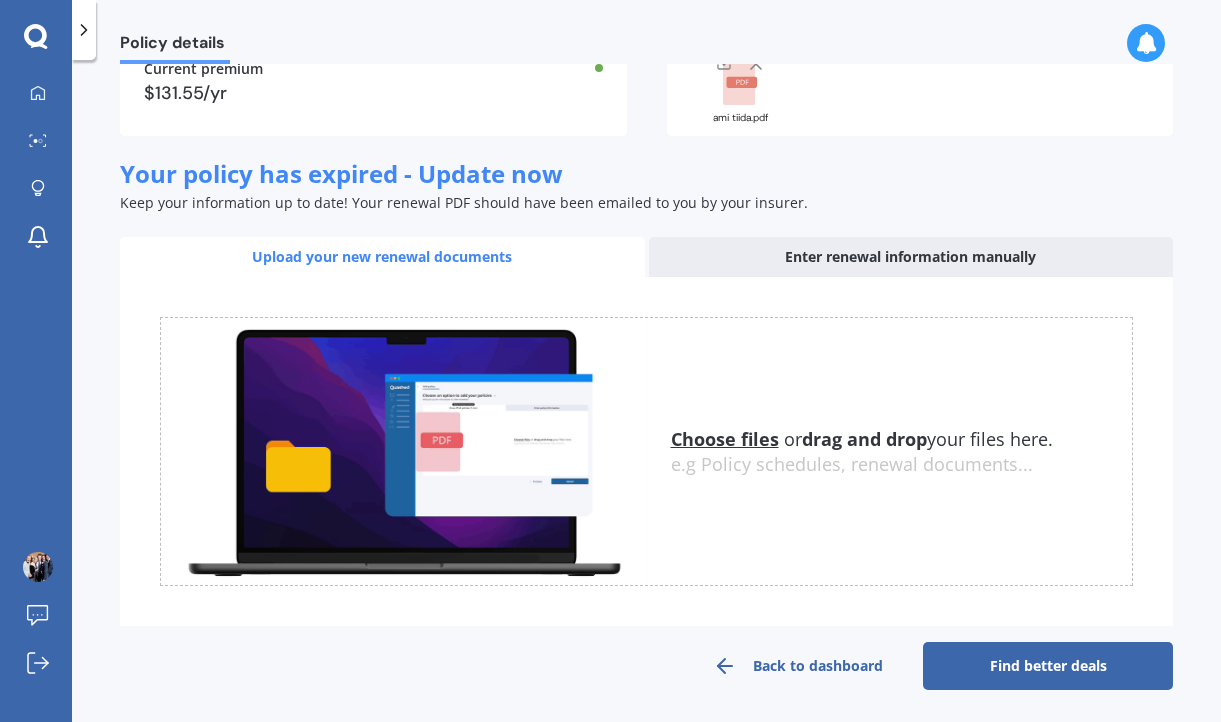 scroll, scrollTop: 202, scrollLeft: 0, axis: vertical 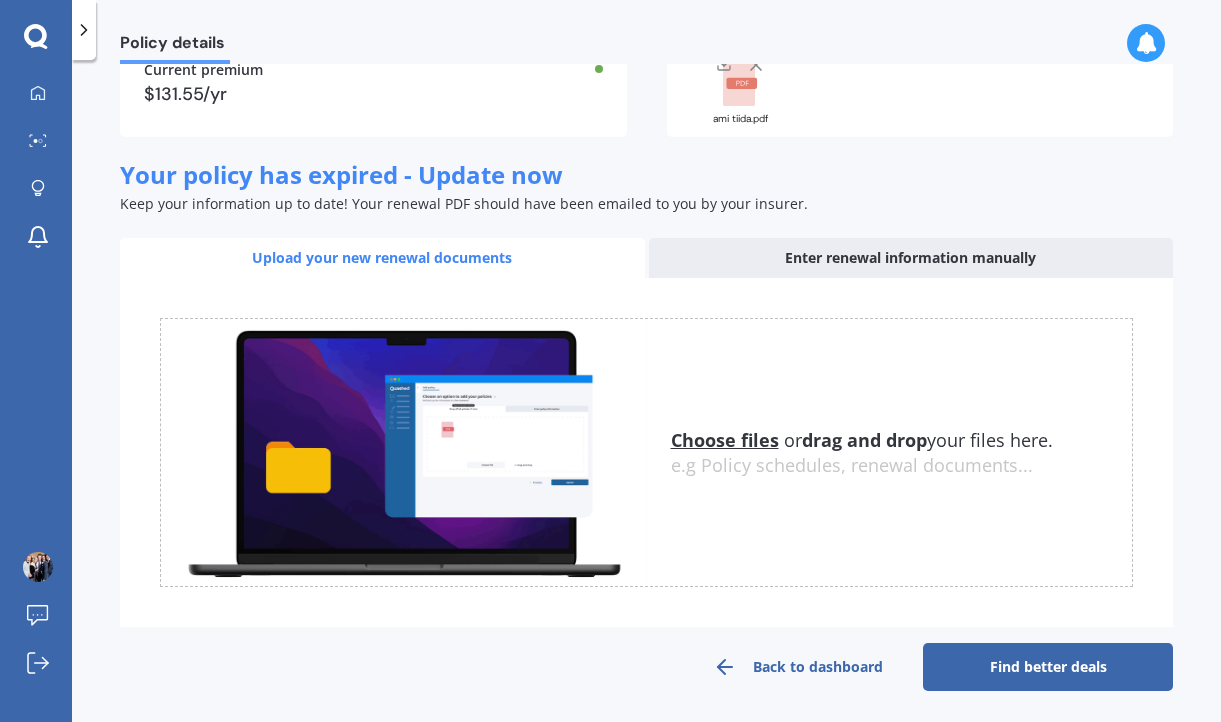 click on "Find better deals" at bounding box center [1048, 667] 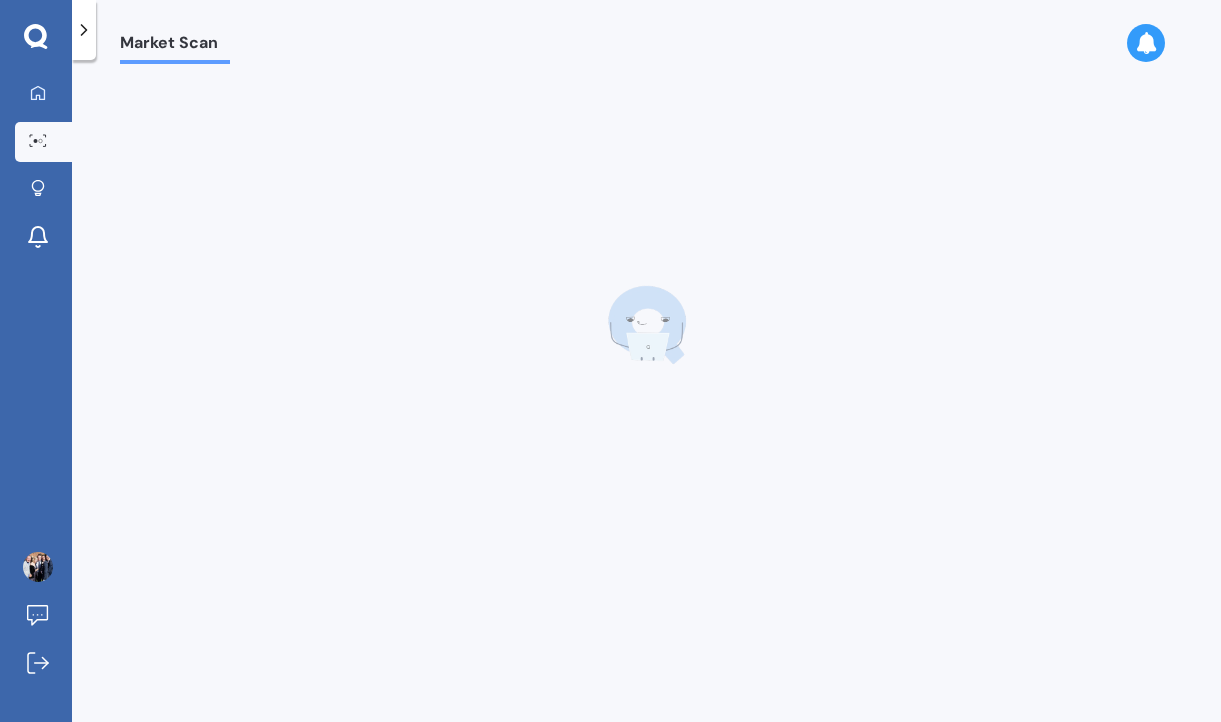 scroll, scrollTop: 0, scrollLeft: 0, axis: both 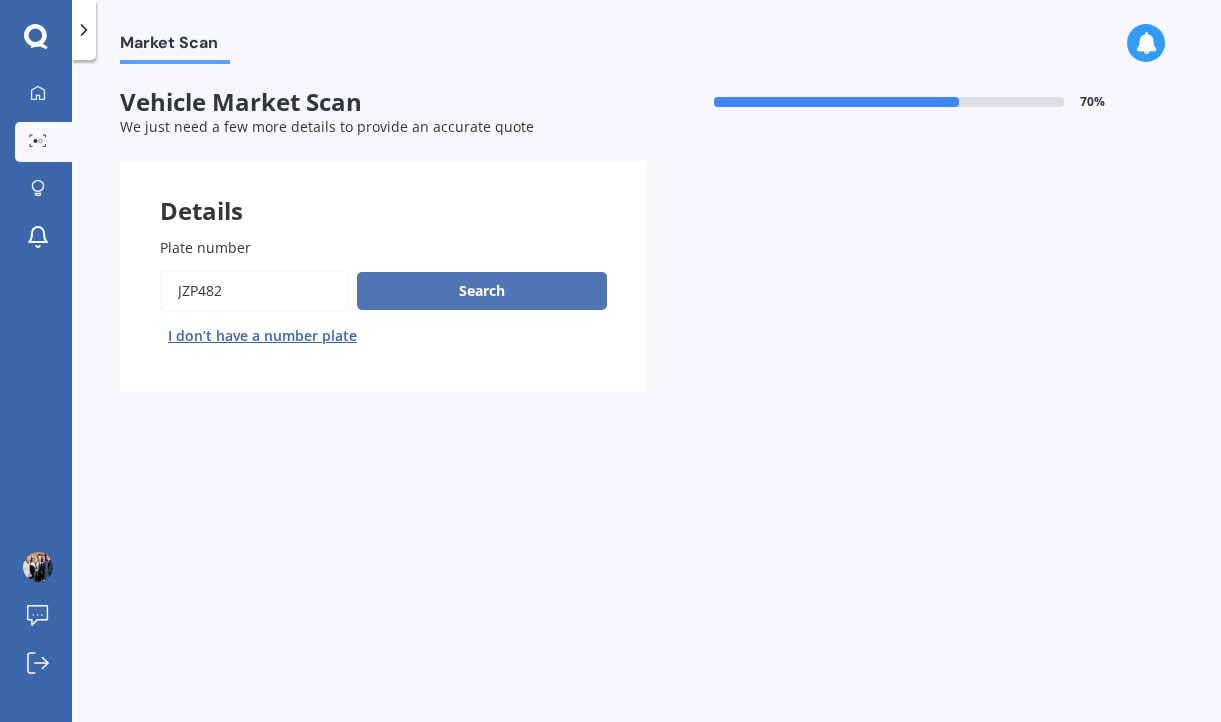 click on "Search" at bounding box center [482, 291] 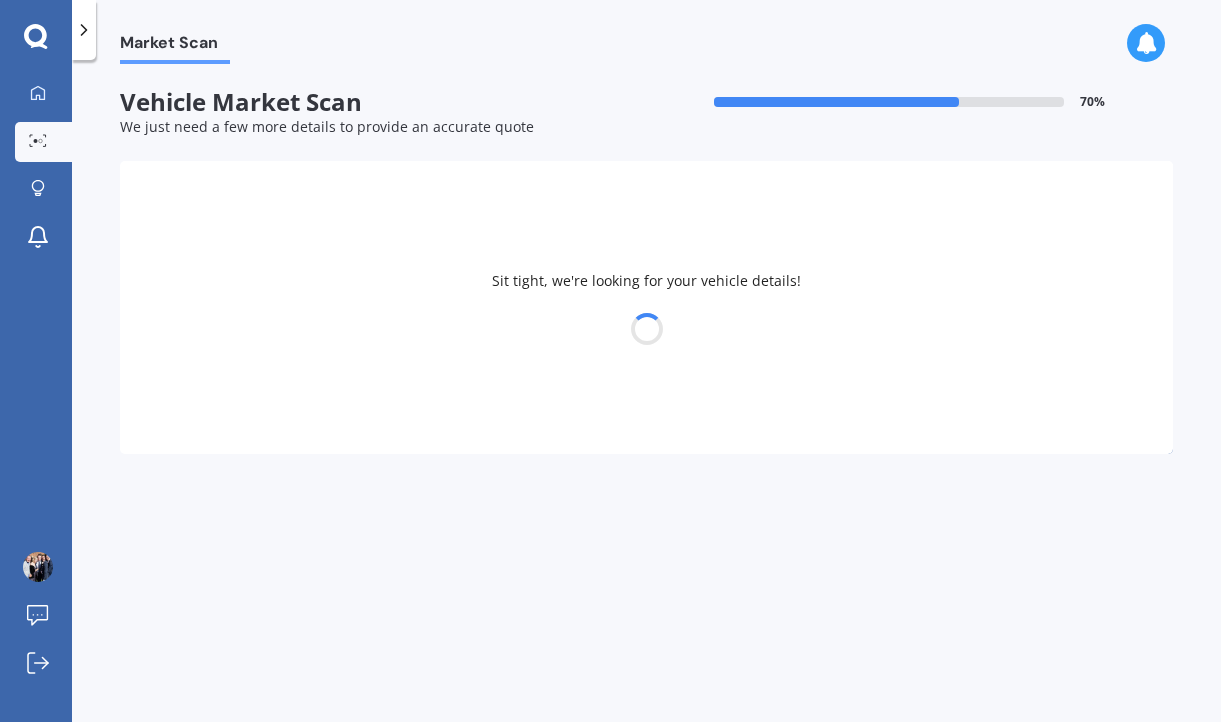 select on "NISSAN" 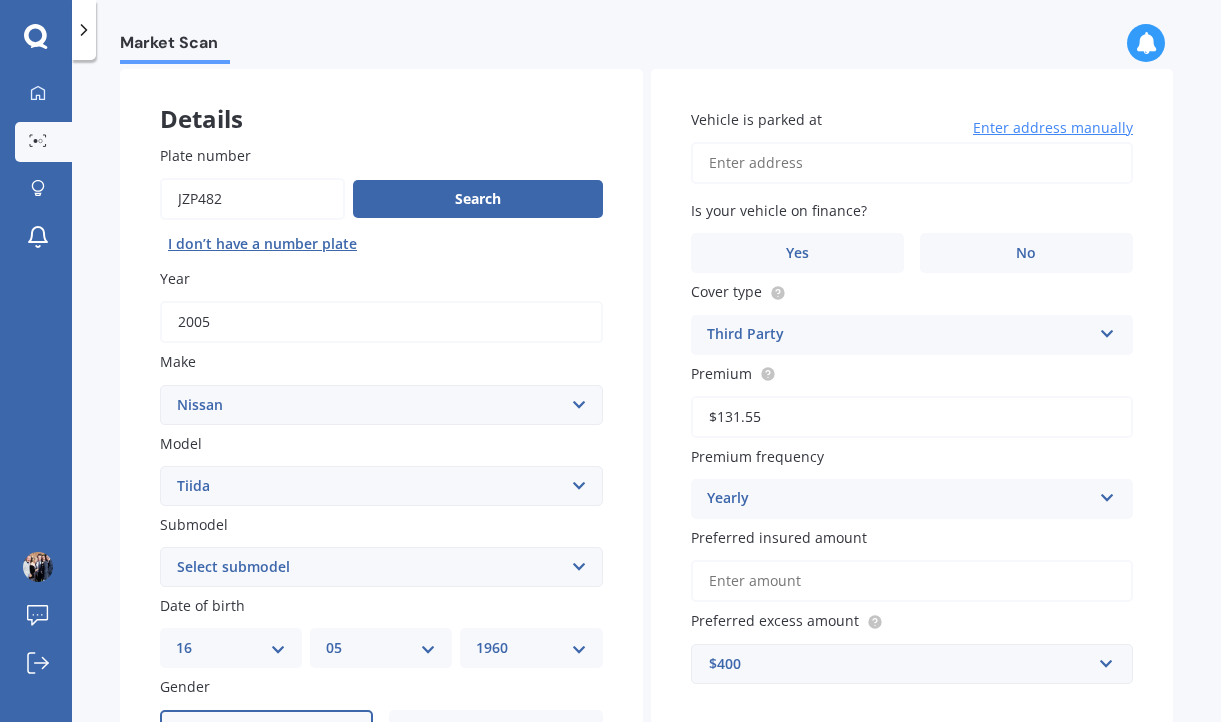 scroll, scrollTop: 77, scrollLeft: 0, axis: vertical 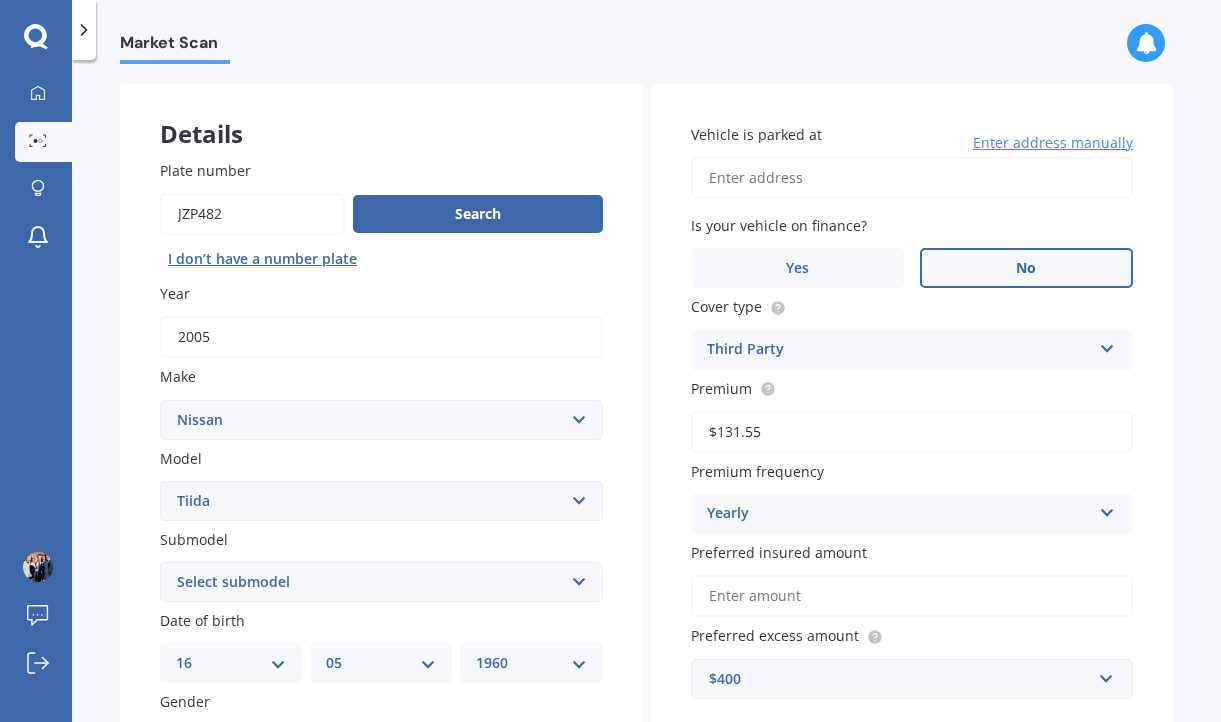 click on "No" at bounding box center (1026, 268) 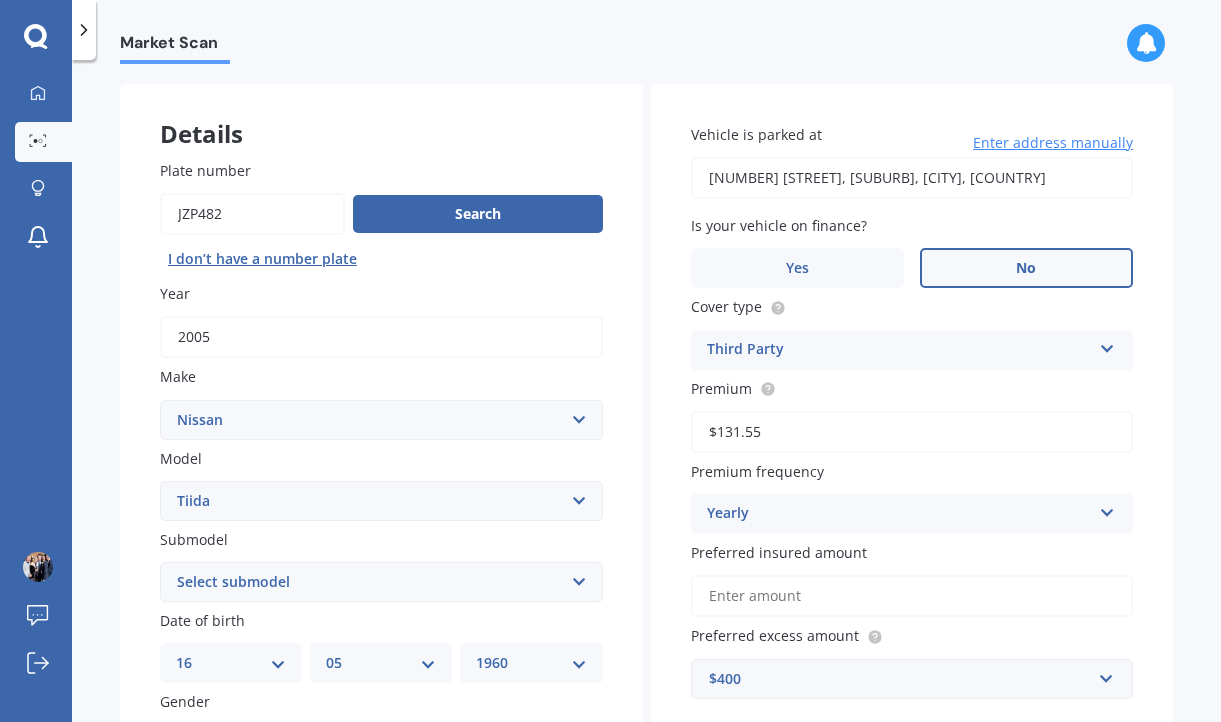 type on "[NUMBER] [STREET], [SUBURB], [CITY] [POSTAL_CODE]" 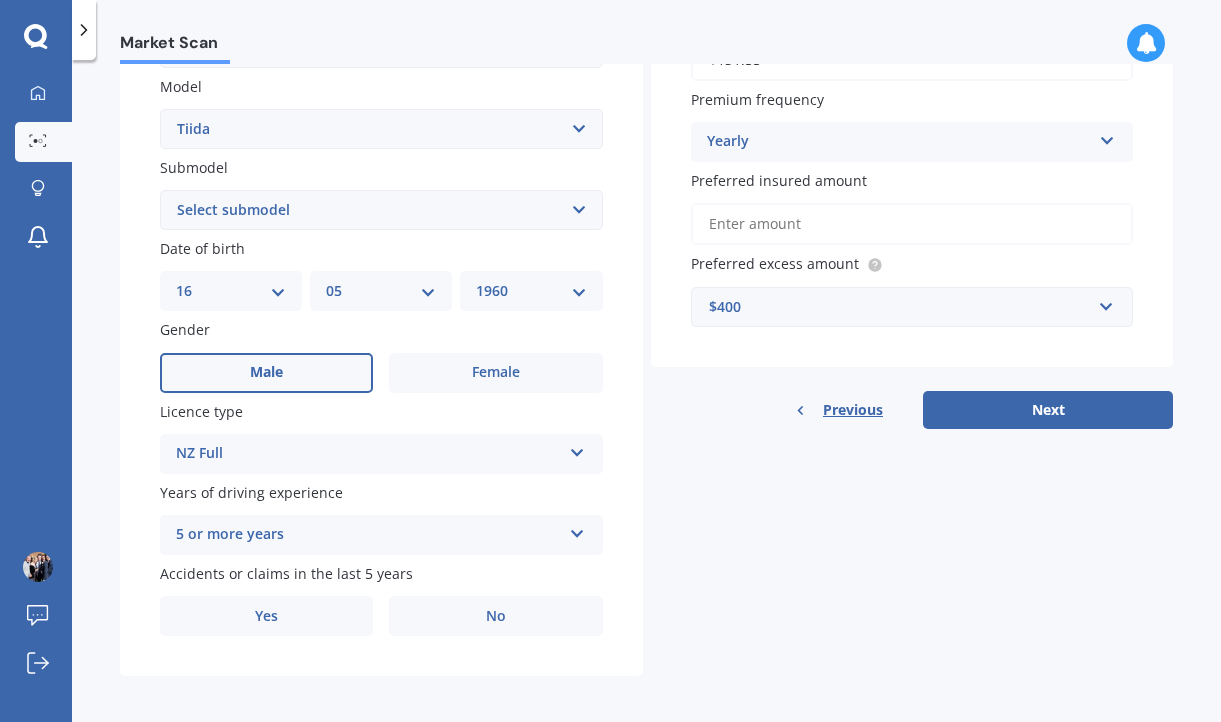 scroll, scrollTop: 448, scrollLeft: 0, axis: vertical 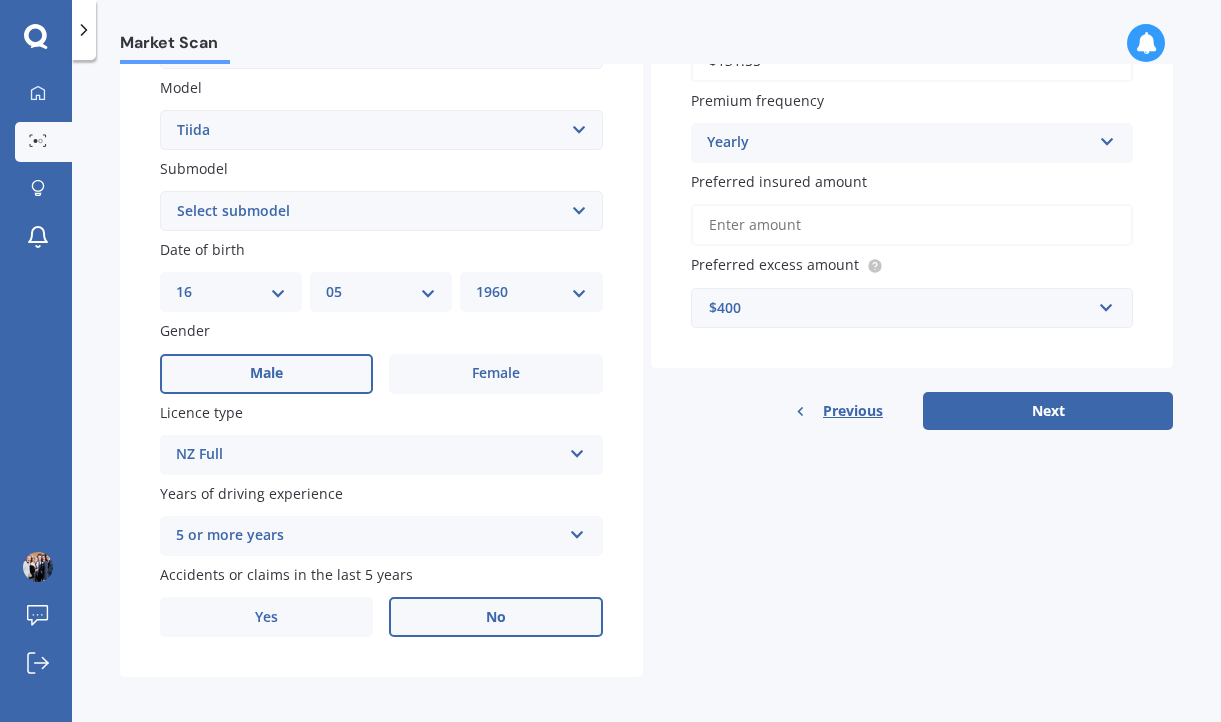 click on "No" at bounding box center (496, 617) 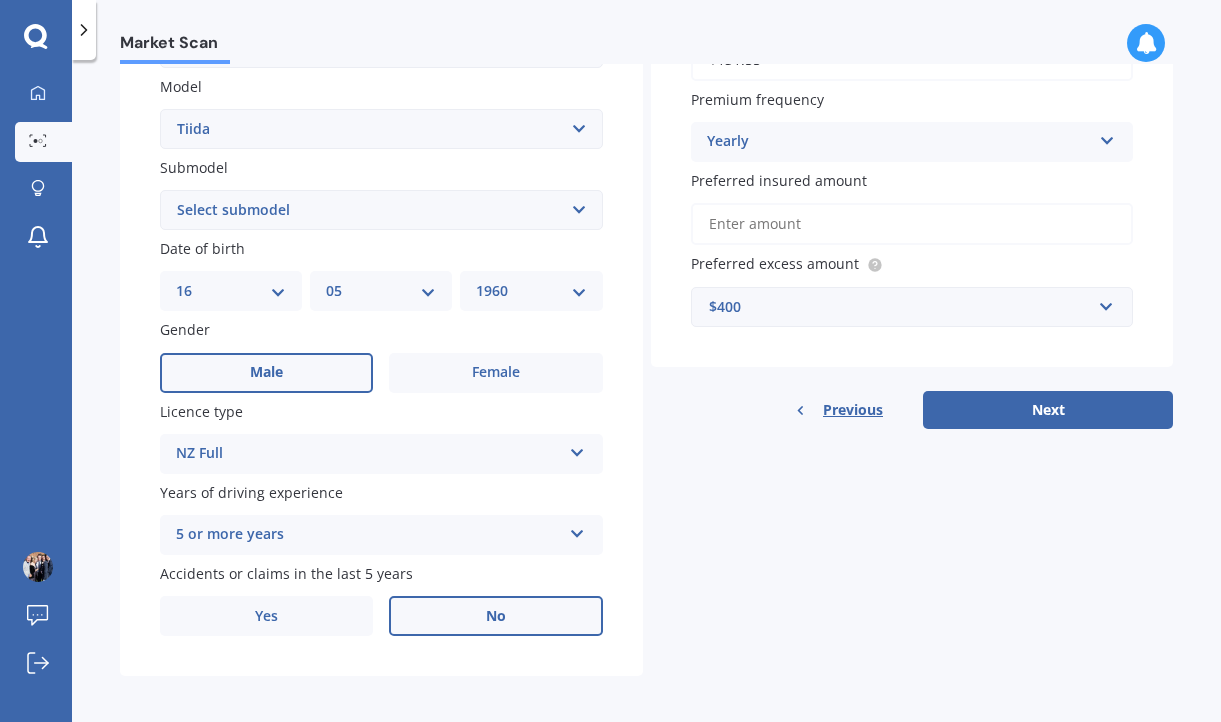scroll, scrollTop: 448, scrollLeft: 0, axis: vertical 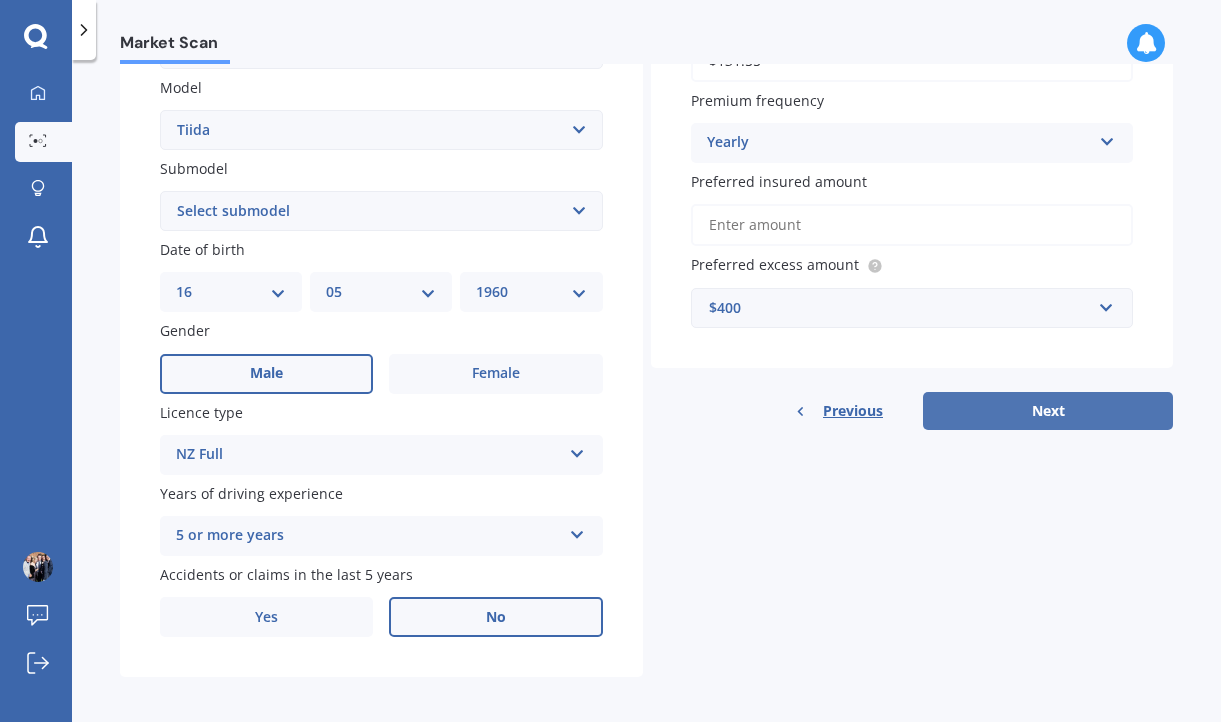 click on "Next" at bounding box center (1048, 411) 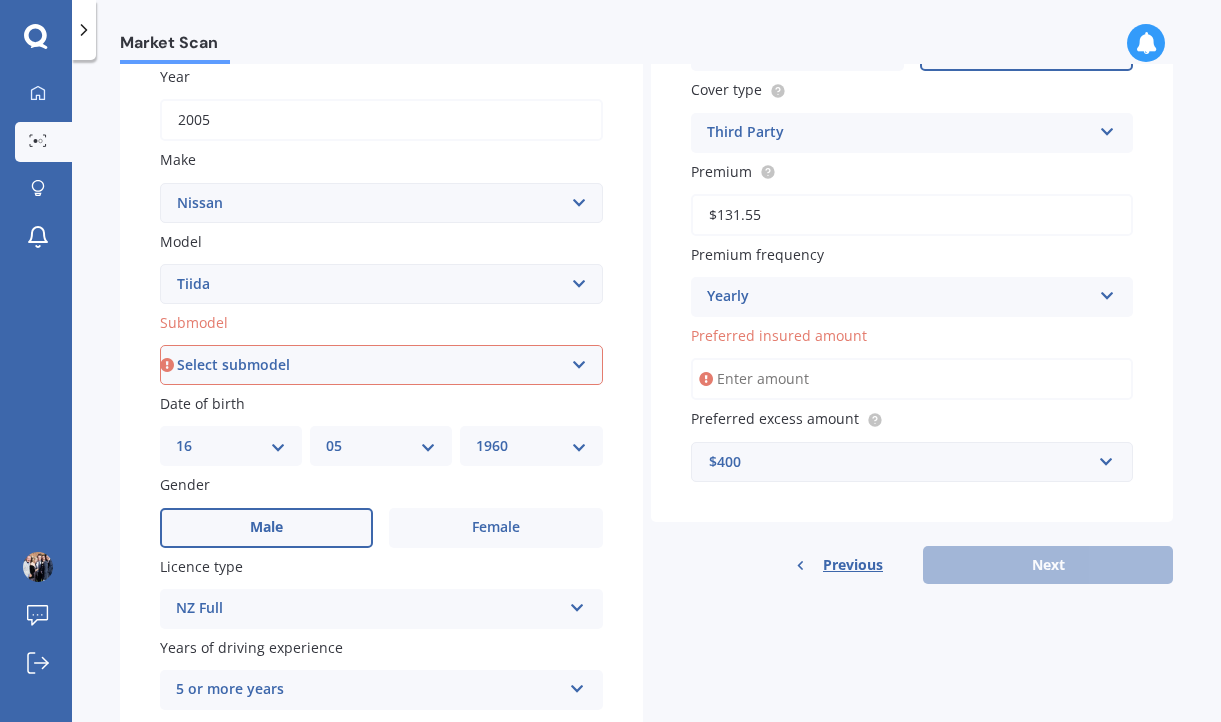 scroll, scrollTop: 275, scrollLeft: 0, axis: vertical 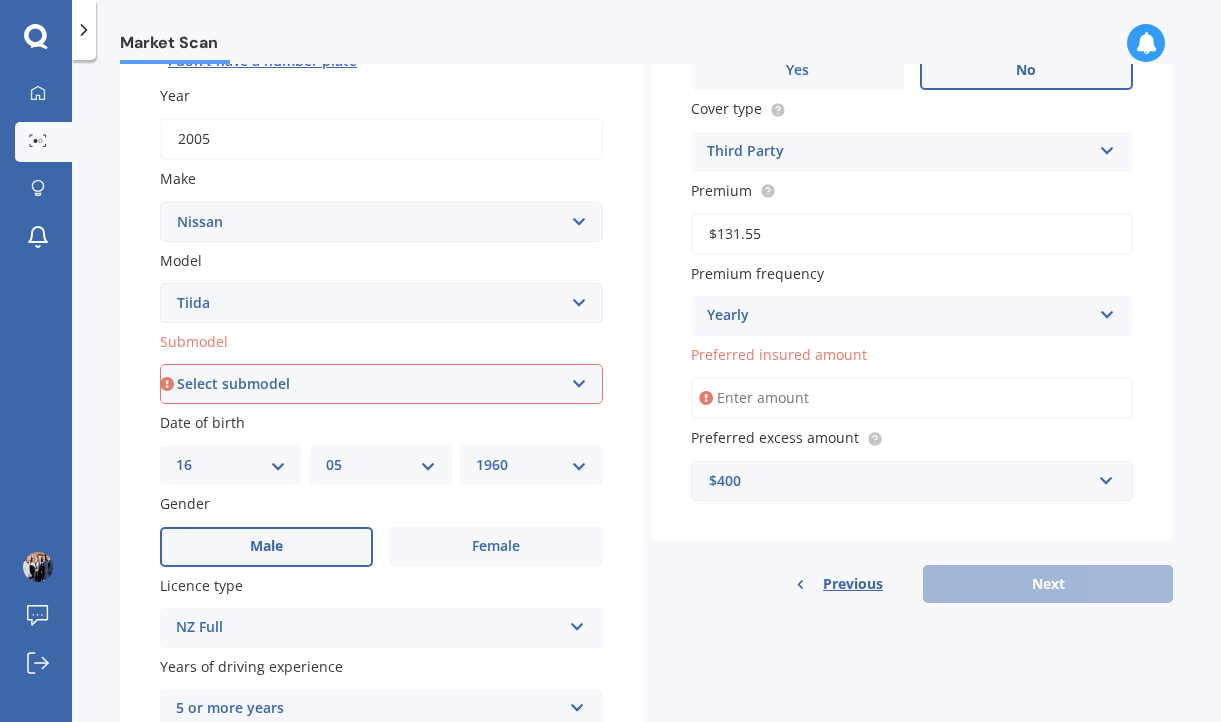 select on "(ALL)" 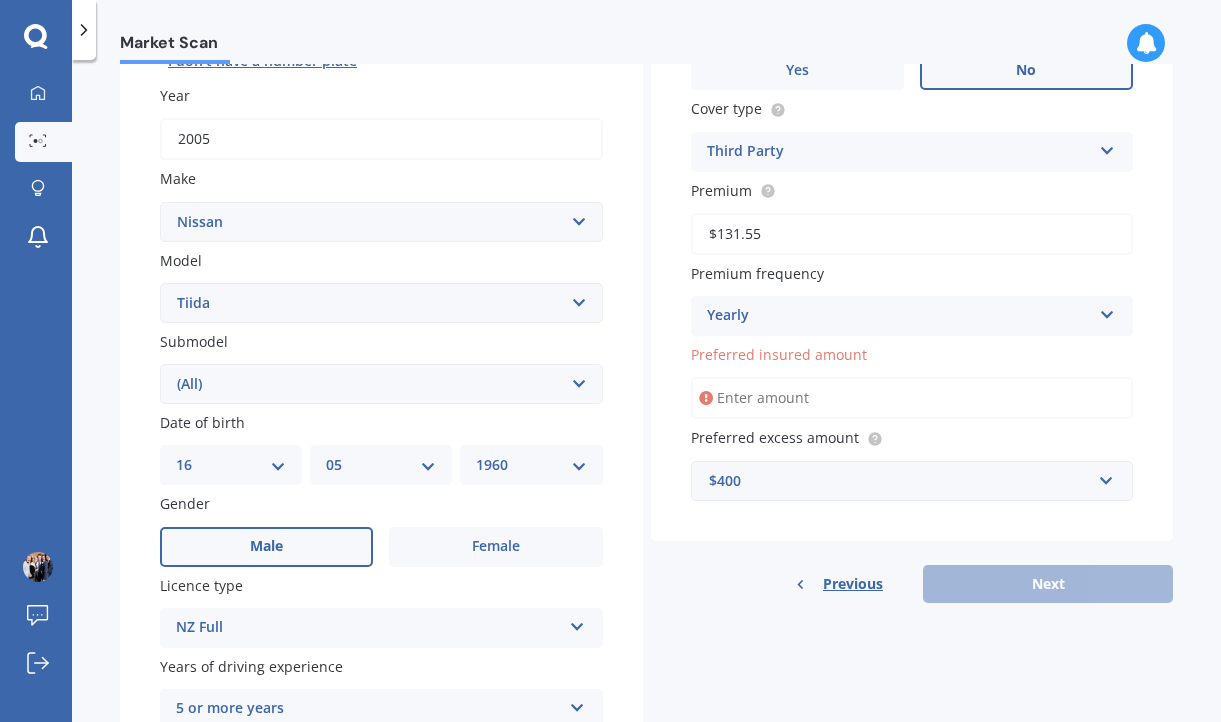 click on "Preferred insured amount" at bounding box center [912, 398] 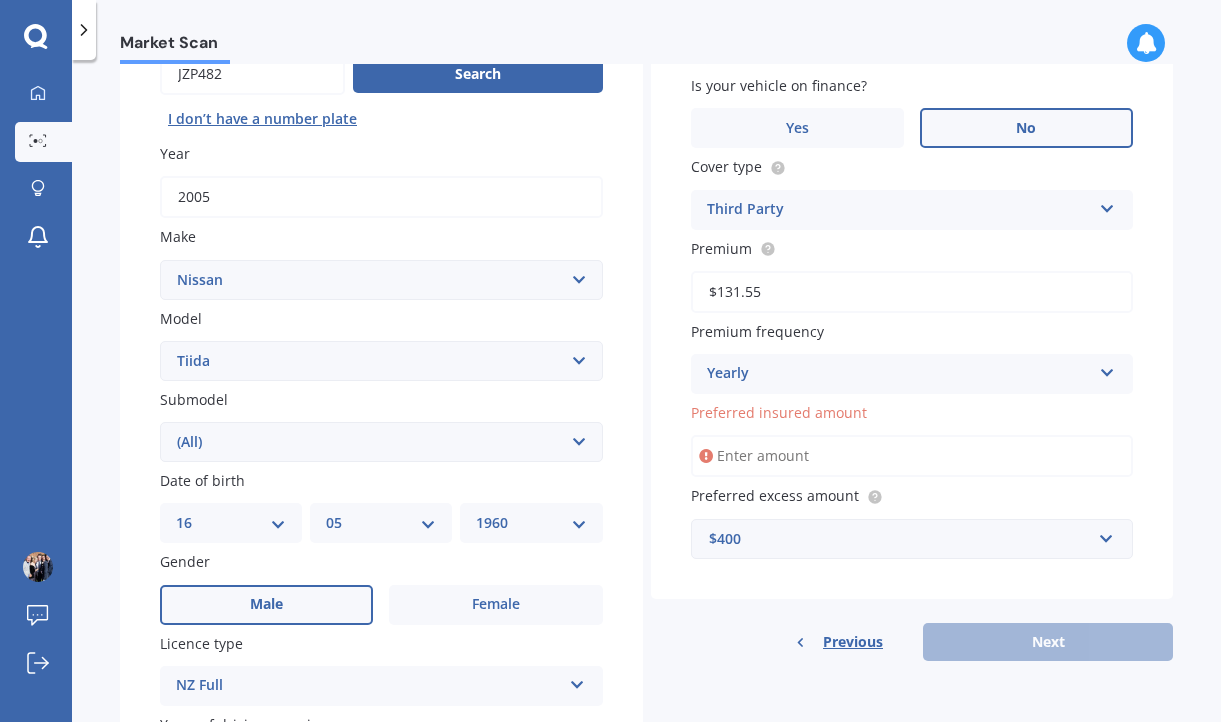 scroll, scrollTop: 215, scrollLeft: 0, axis: vertical 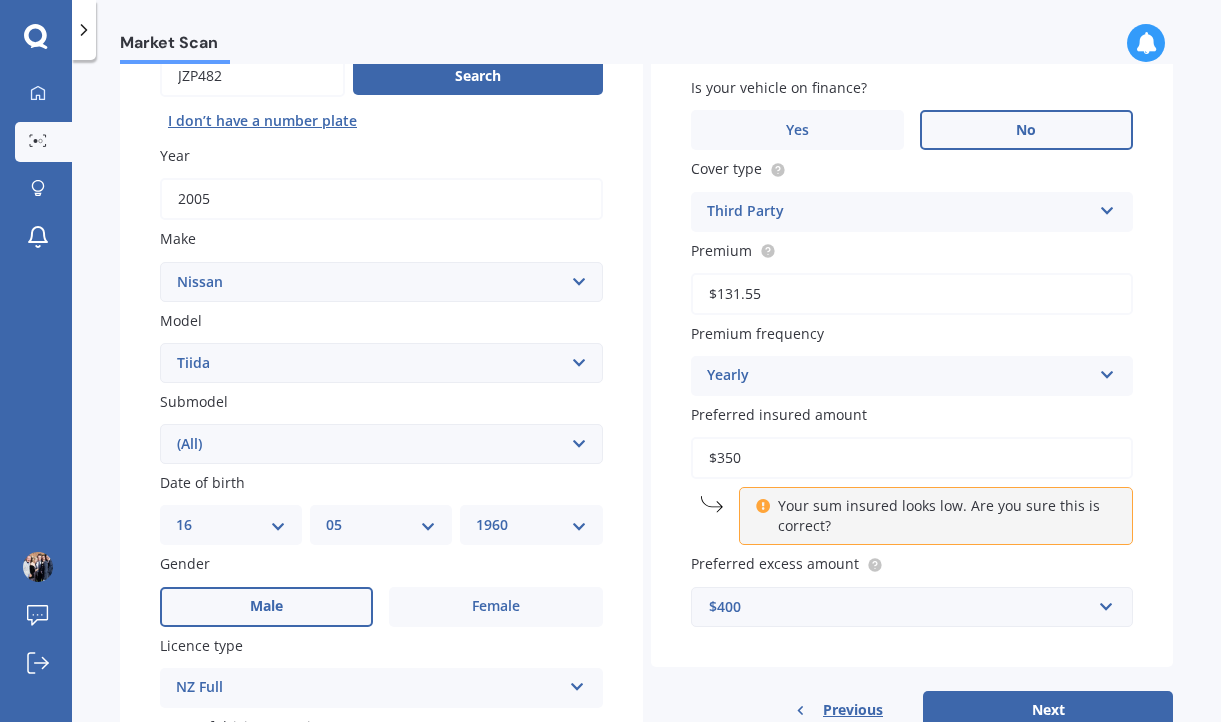type on "$3,500" 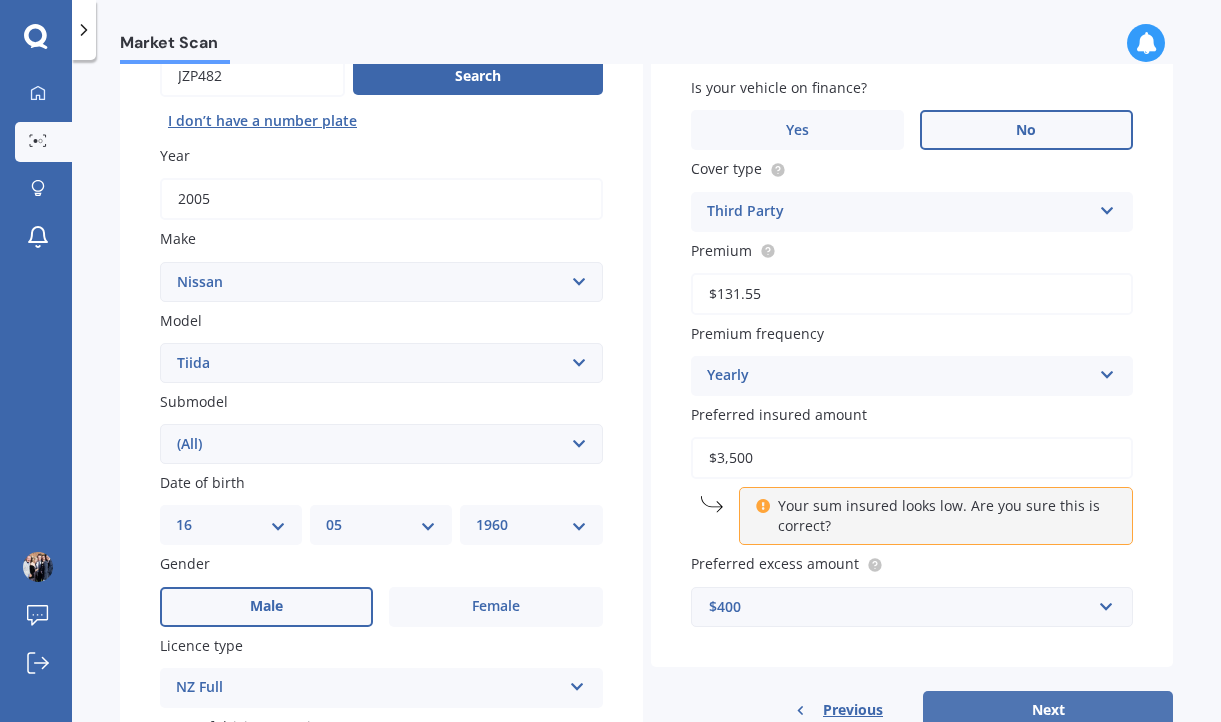 click on "Next" at bounding box center [1048, 710] 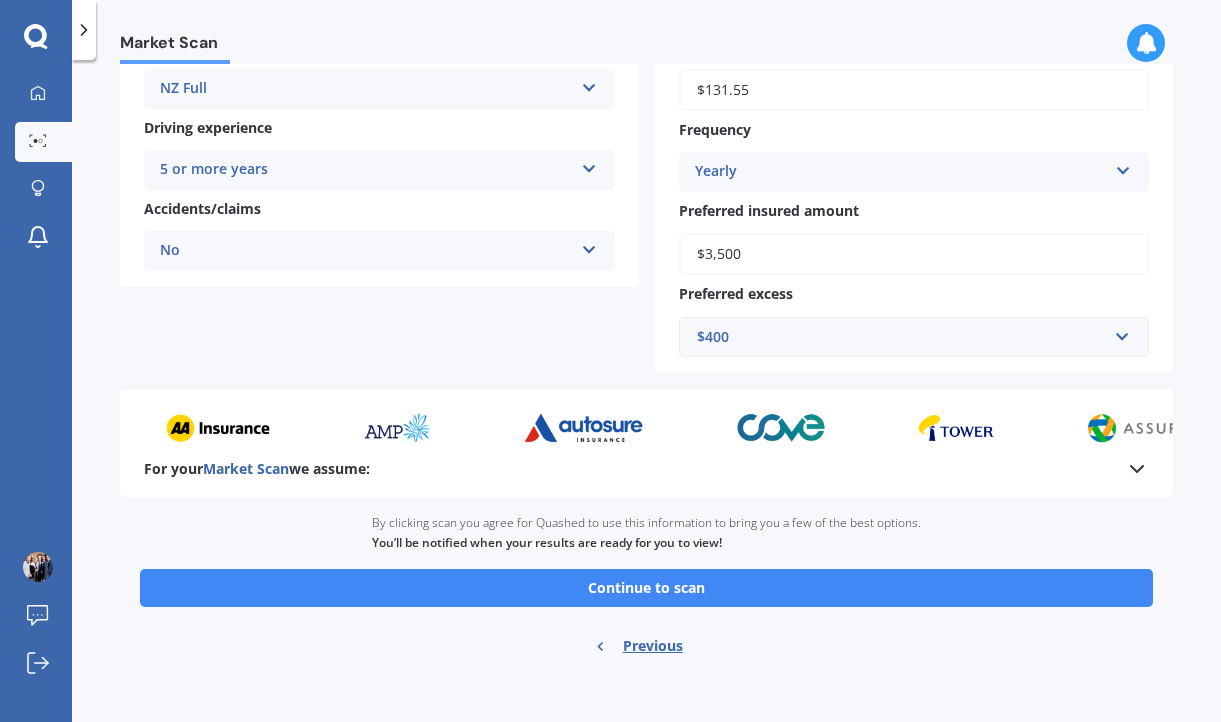 scroll, scrollTop: 386, scrollLeft: 0, axis: vertical 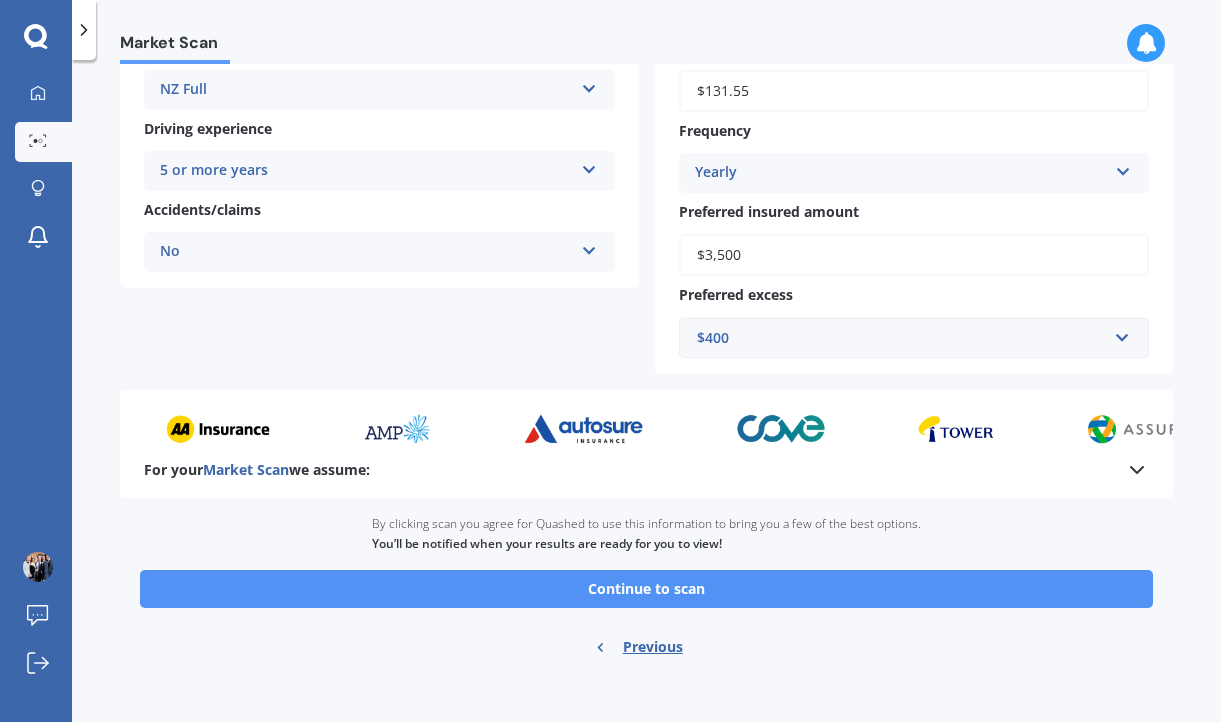 click on "Continue to scan" at bounding box center [646, 589] 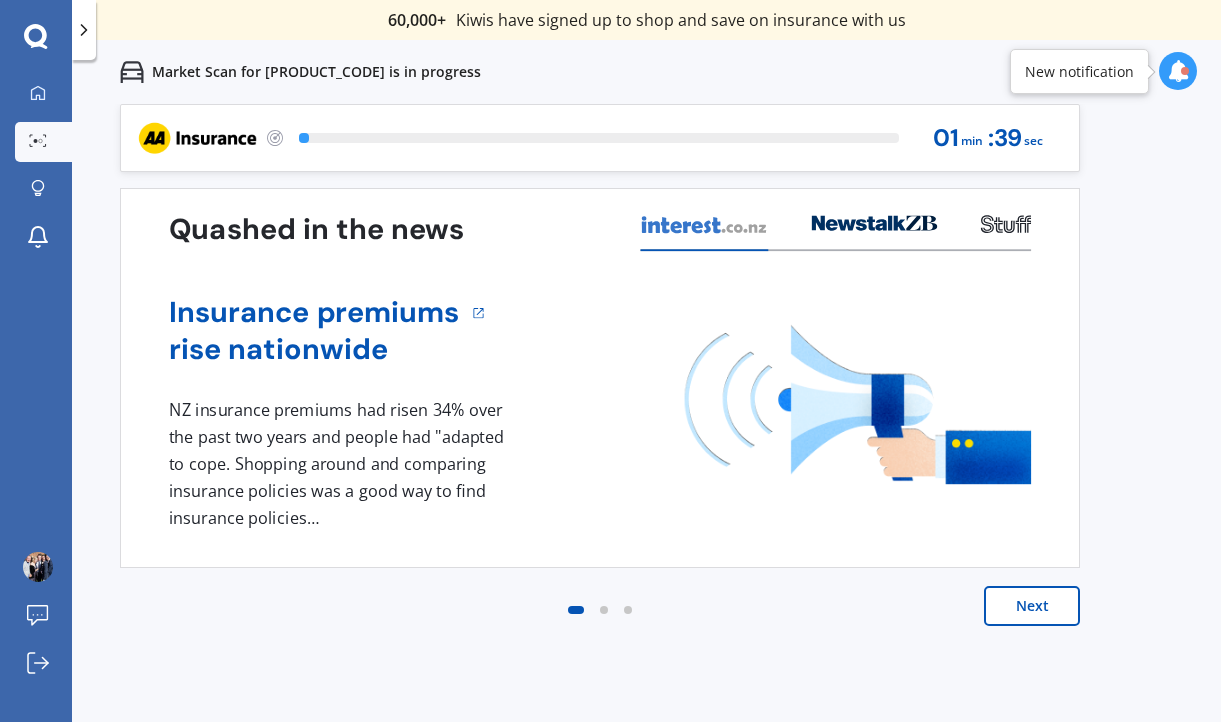 scroll, scrollTop: -1, scrollLeft: 0, axis: vertical 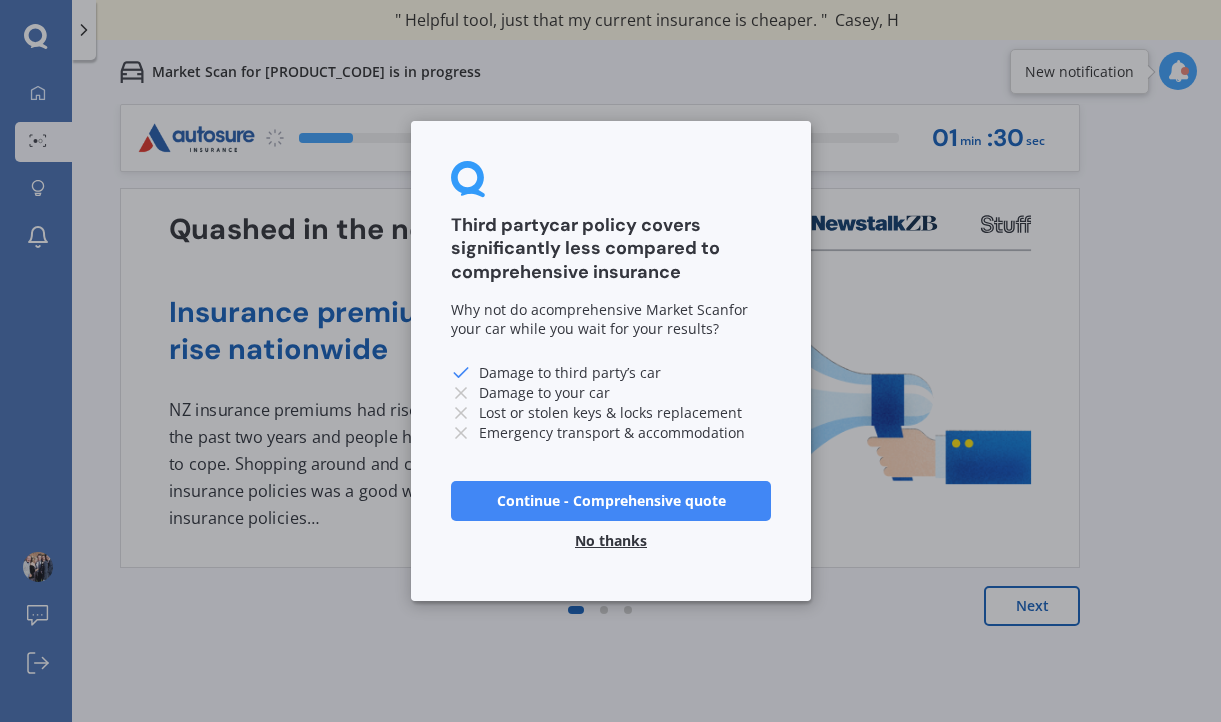 click on "No thanks" at bounding box center (611, 541) 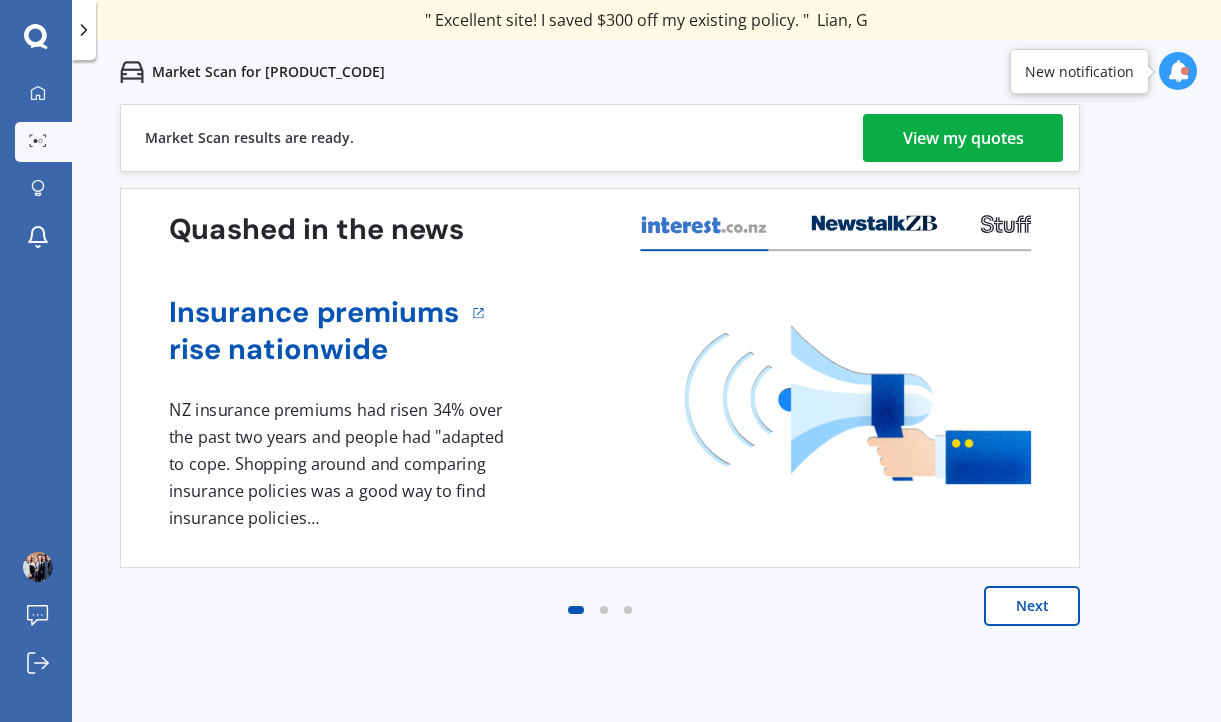 click on "View my quotes" at bounding box center (963, 138) 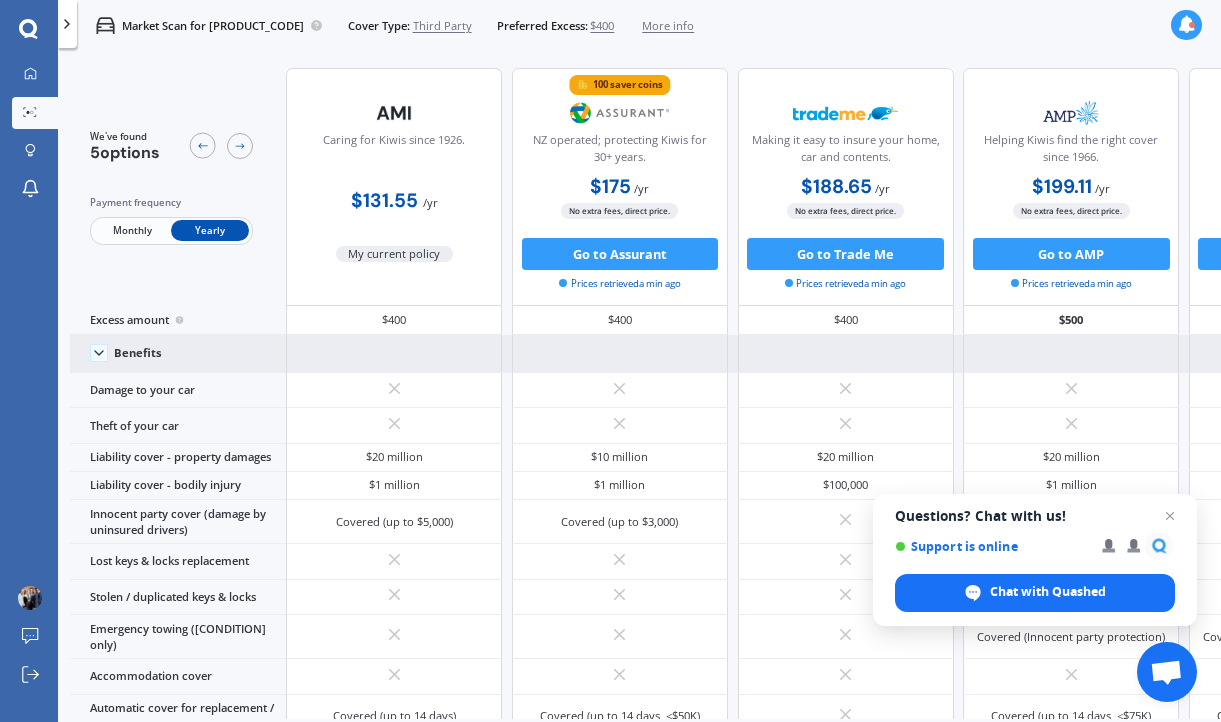 scroll, scrollTop: 0, scrollLeft: 0, axis: both 